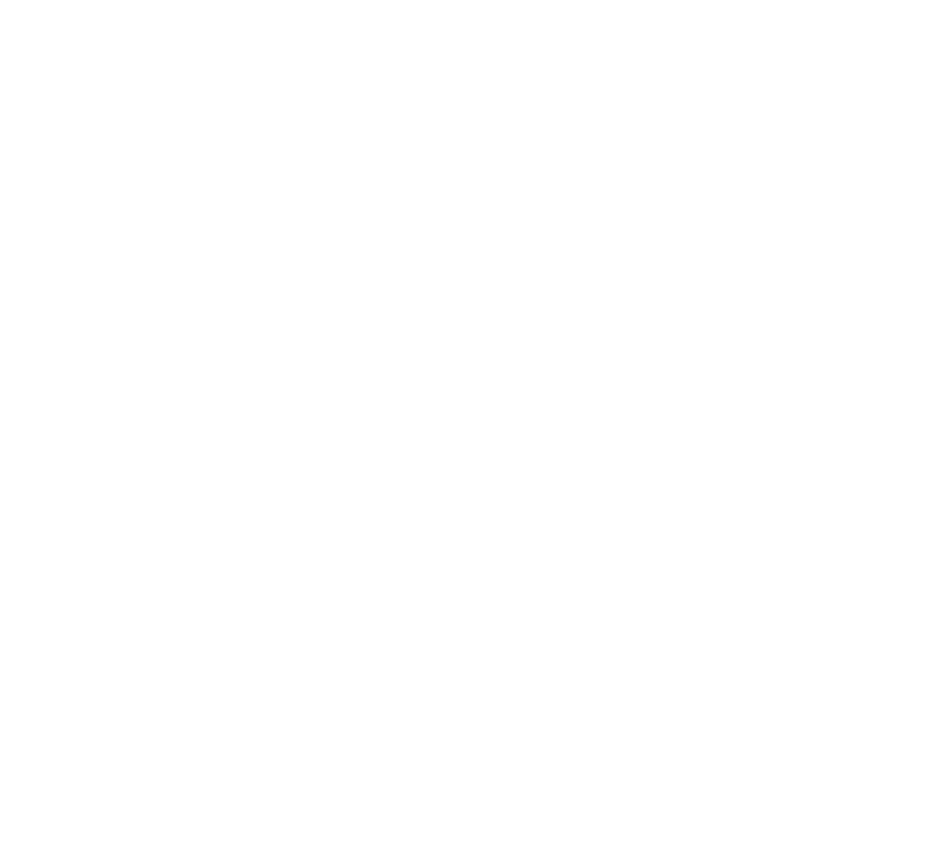 scroll, scrollTop: 0, scrollLeft: 0, axis: both 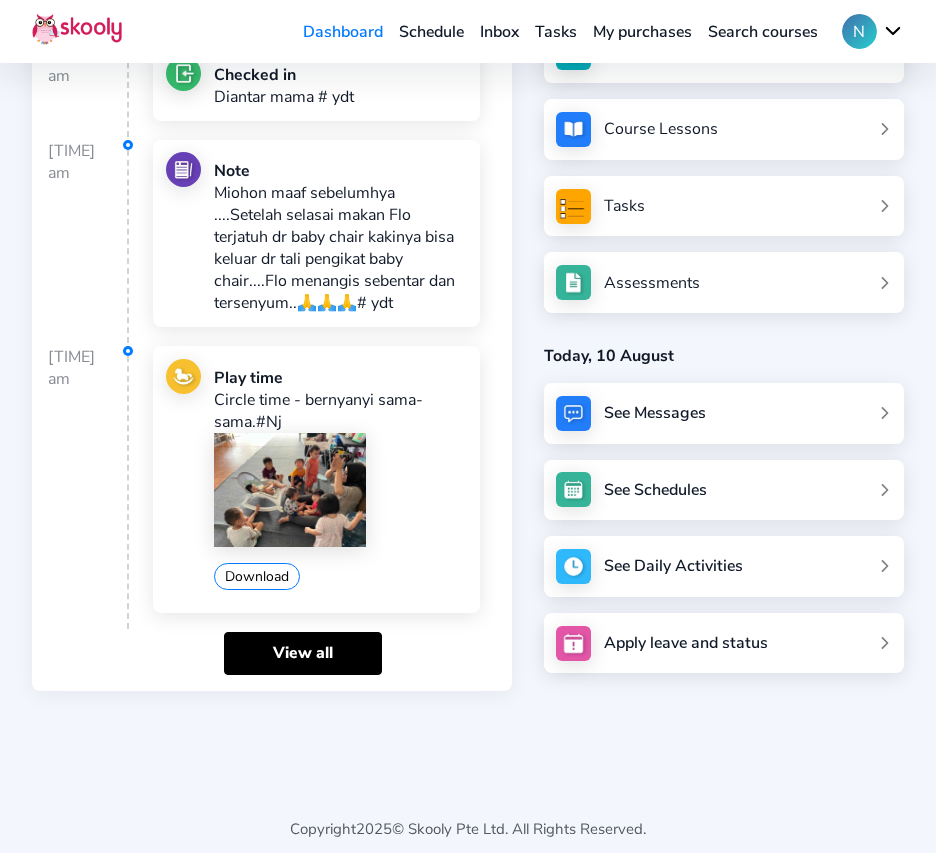 click 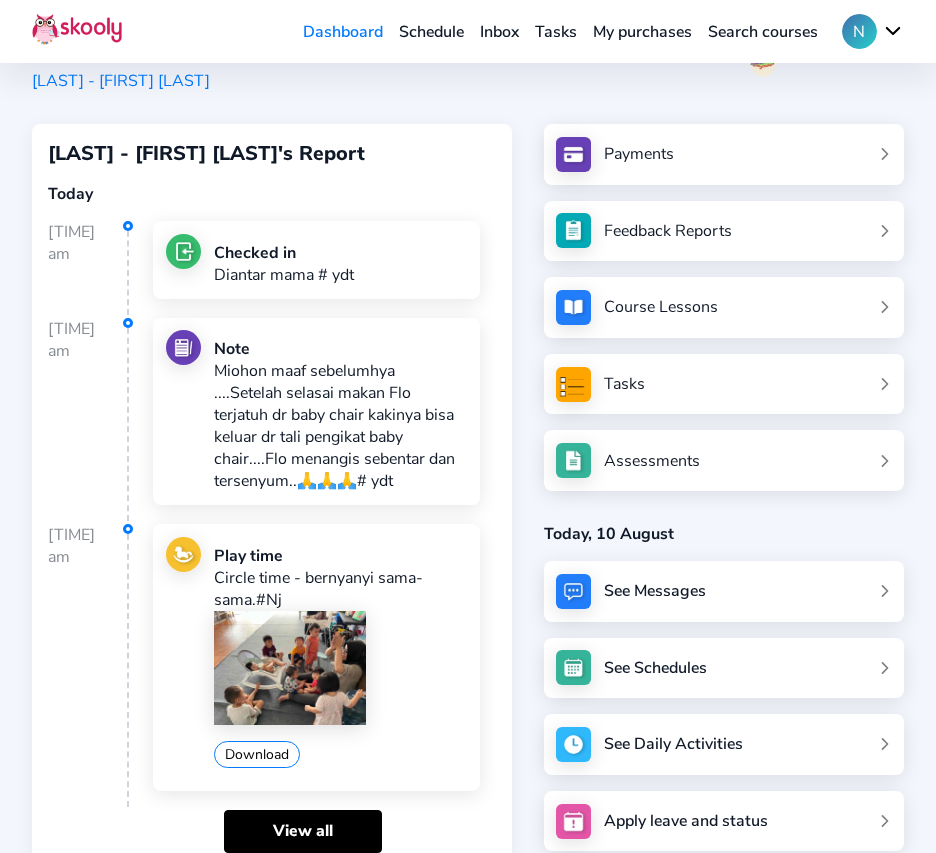 scroll, scrollTop: 117, scrollLeft: 0, axis: vertical 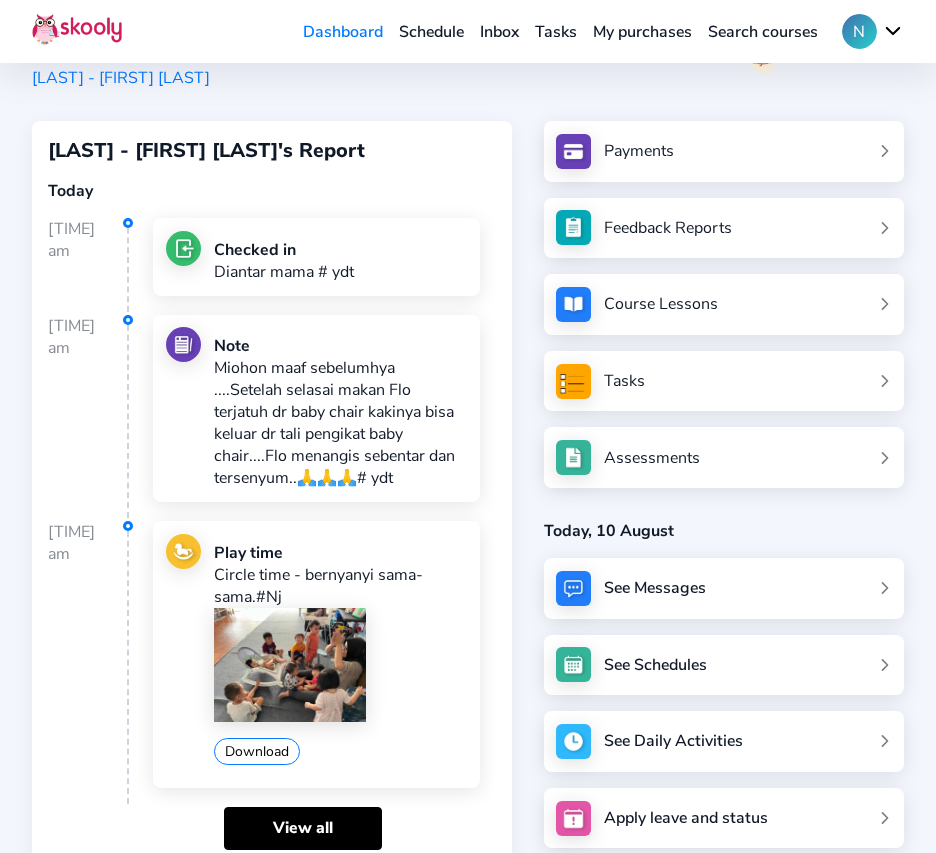 click on "See Messages" 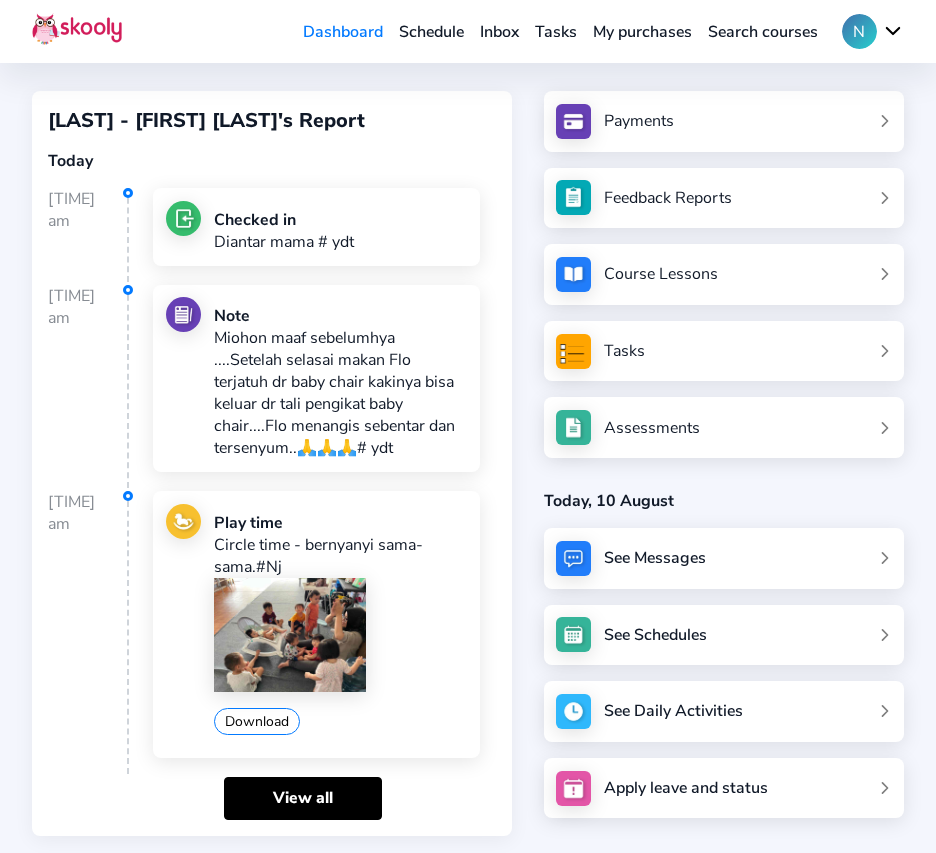 scroll, scrollTop: 292, scrollLeft: 0, axis: vertical 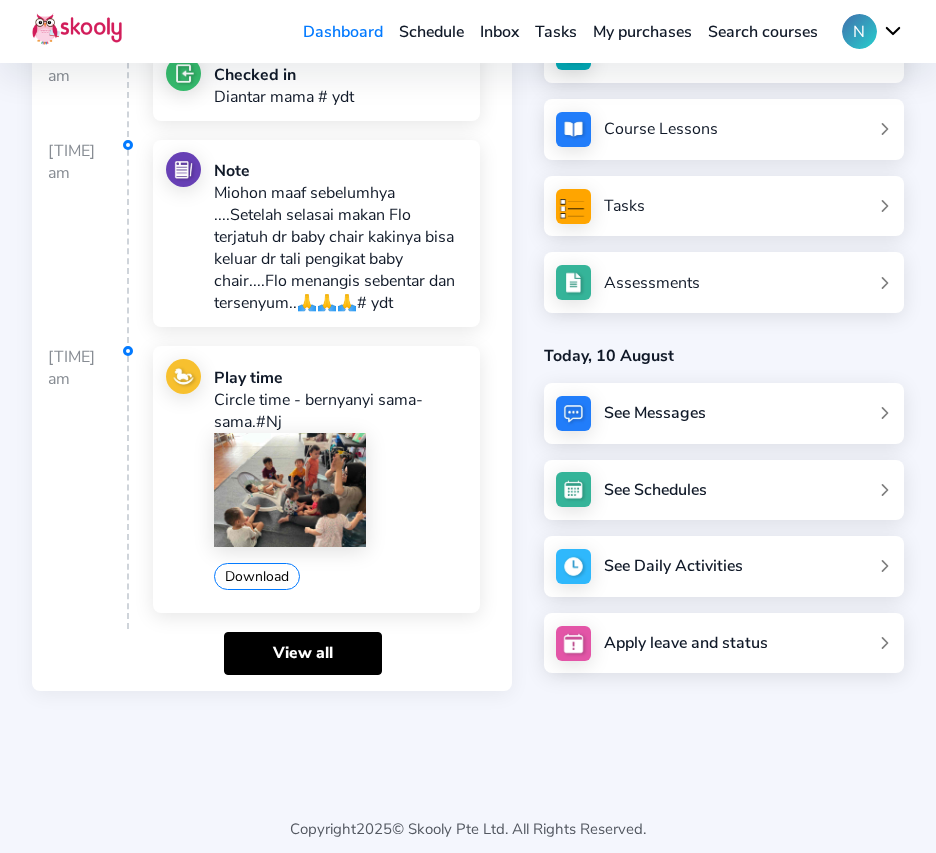click on "See Messages" 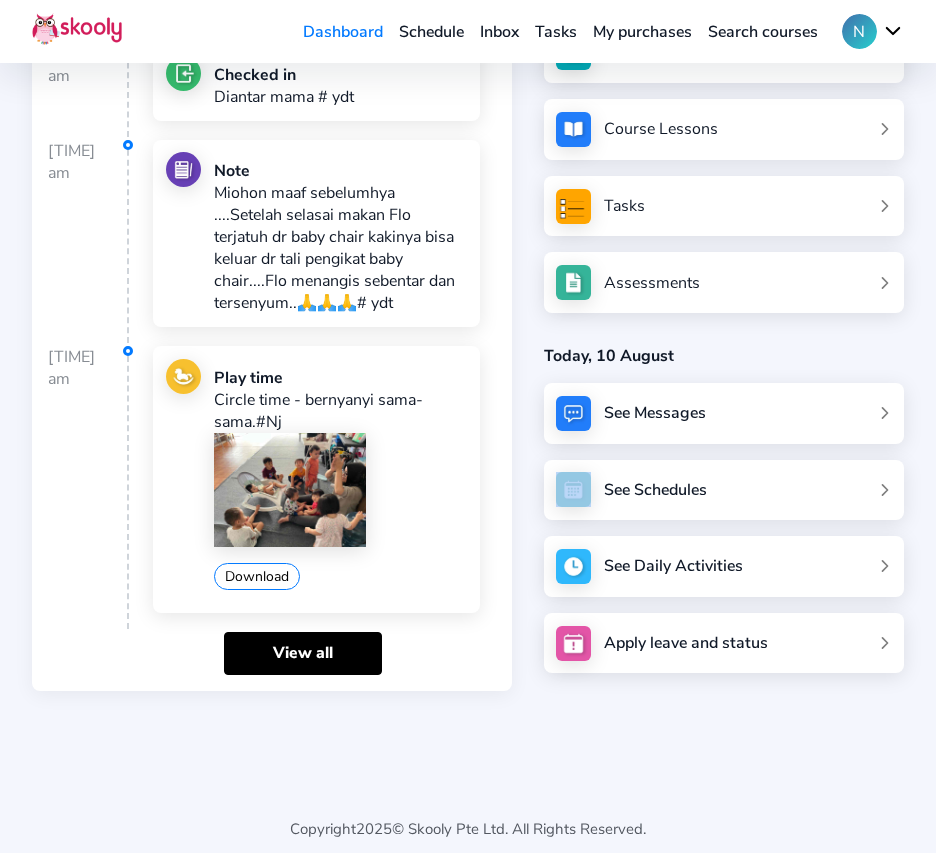 click on "See Messages" 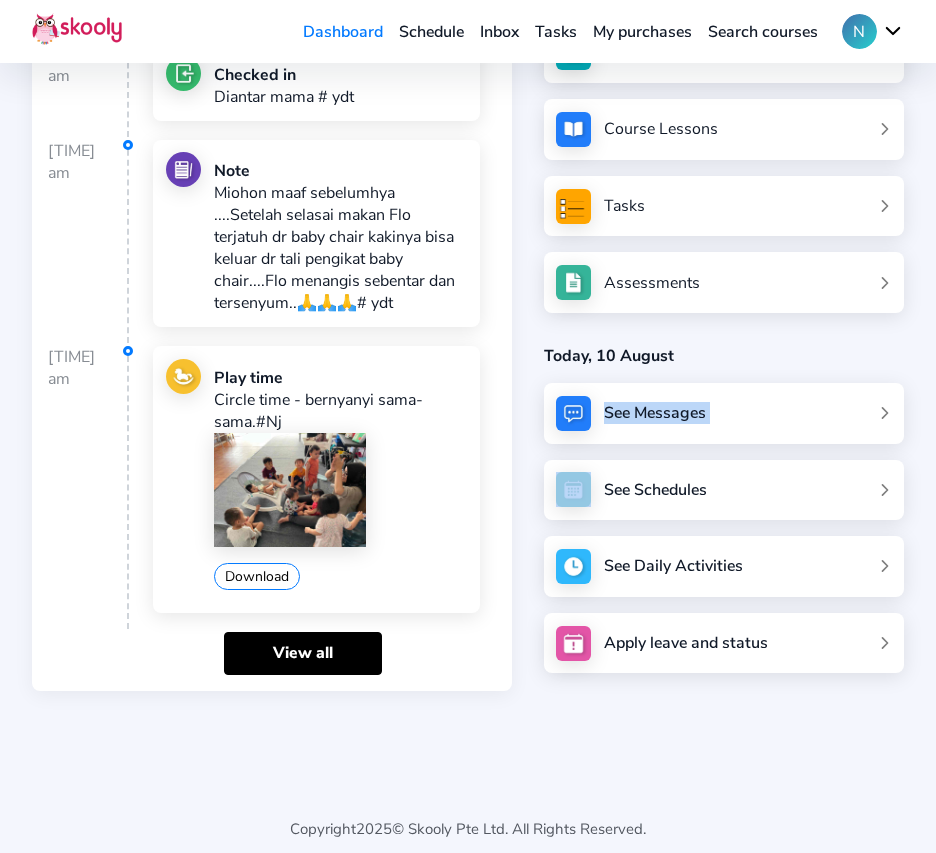 click on "See Messages" 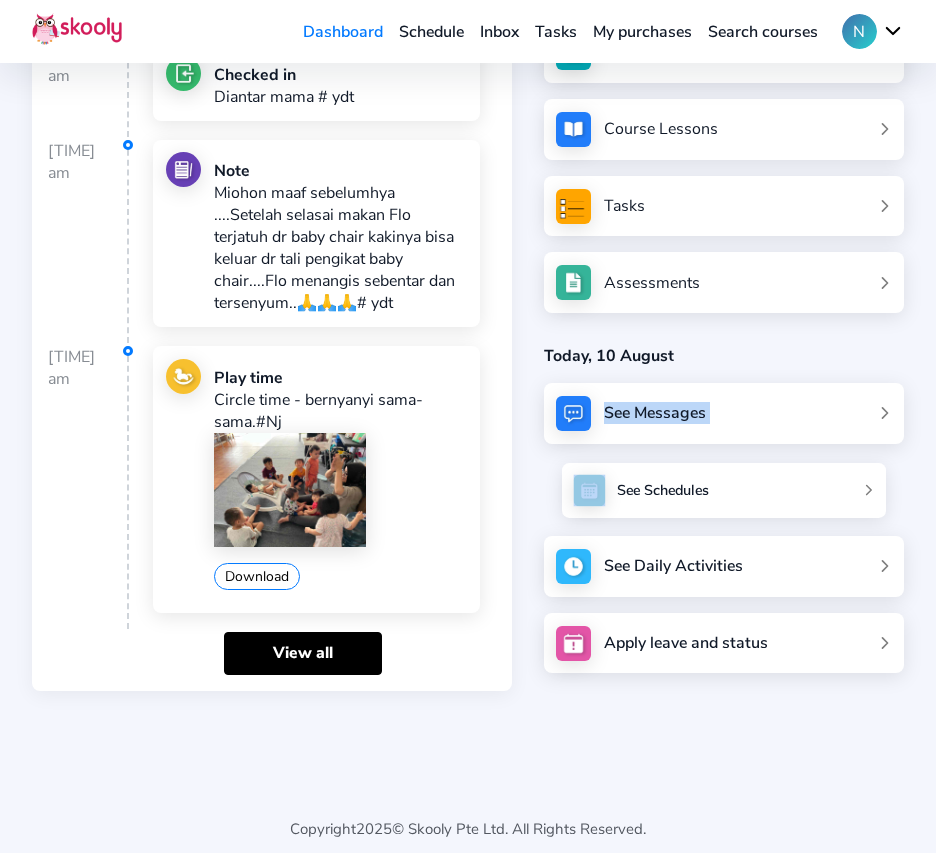 click on "See Schedules" 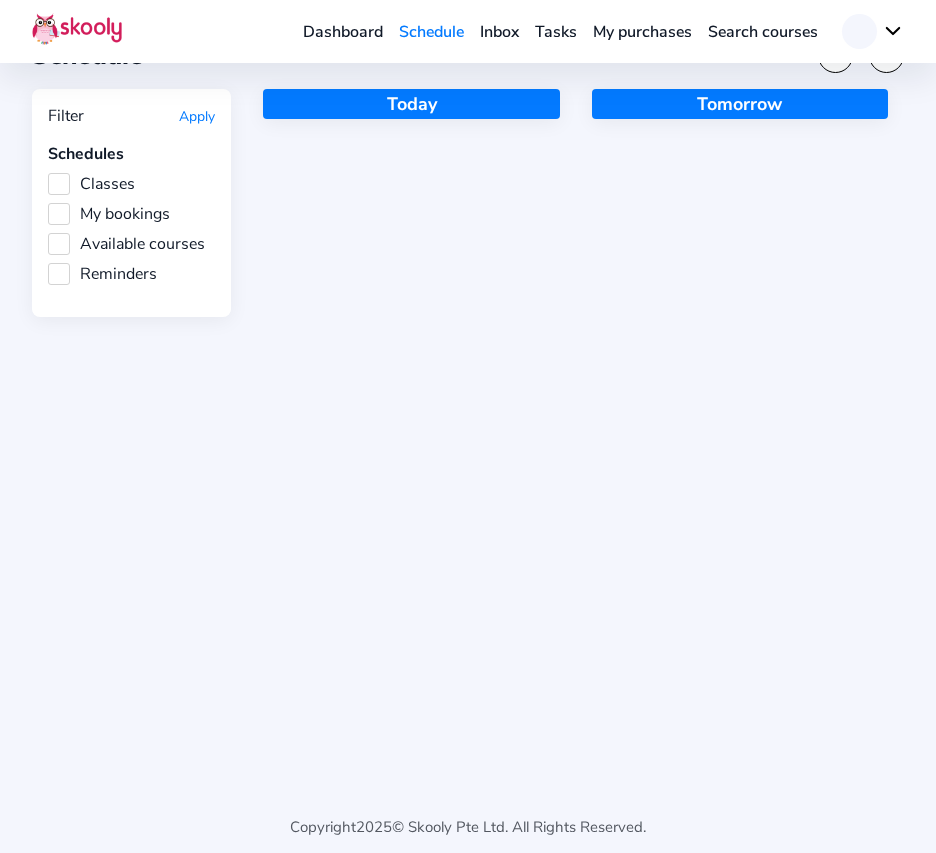 scroll, scrollTop: 116, scrollLeft: 0, axis: vertical 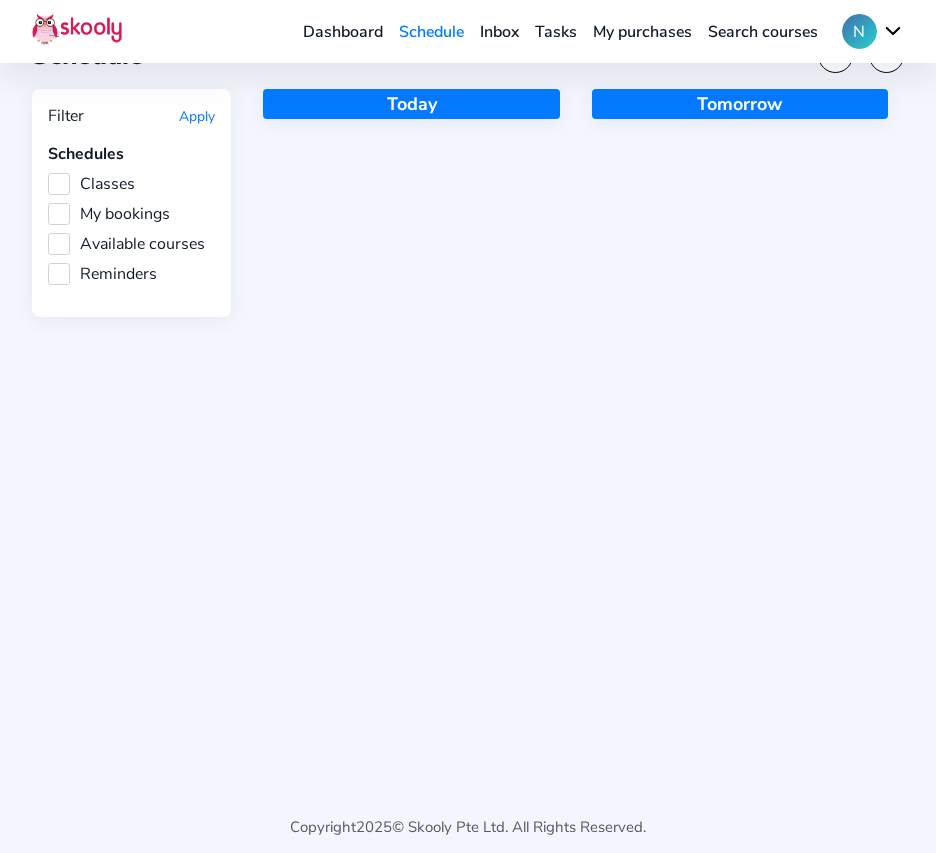 click on "Inbox" 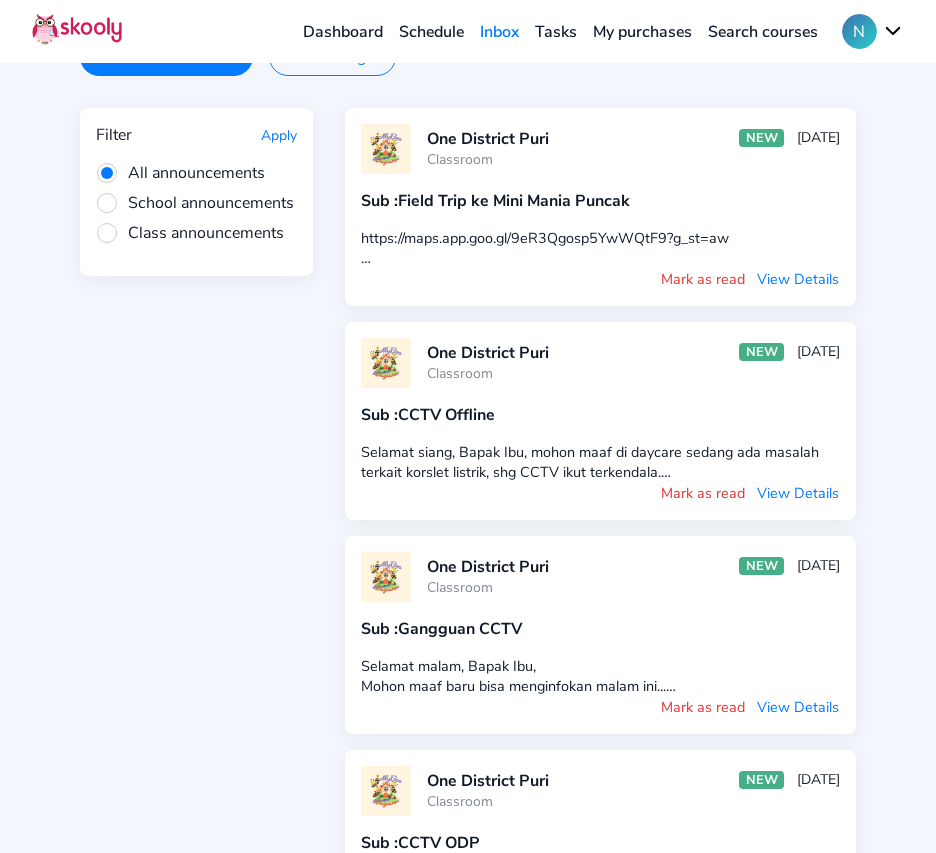 scroll, scrollTop: 0, scrollLeft: 0, axis: both 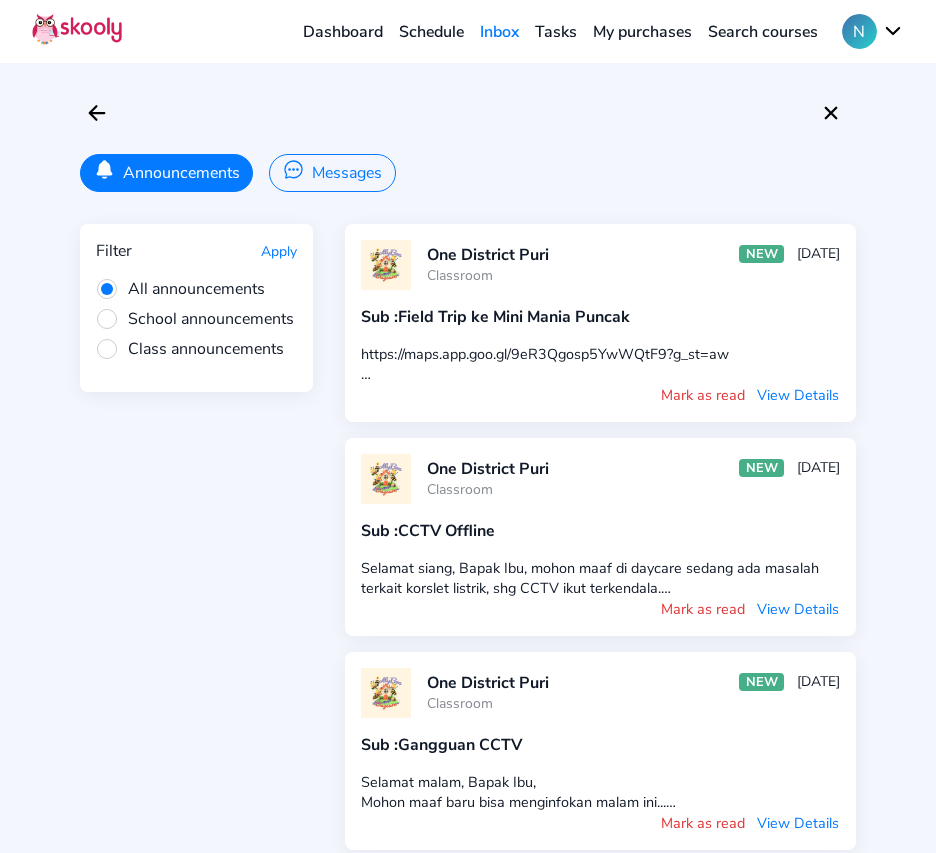 click on "Messages" 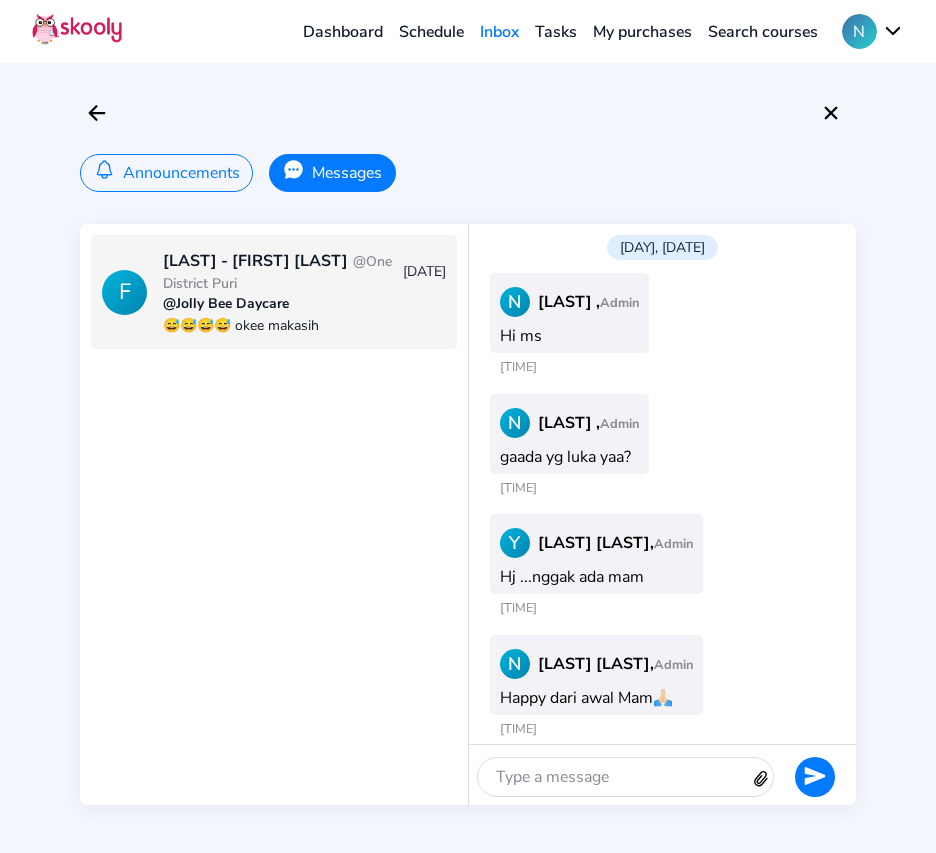 scroll, scrollTop: 1045, scrollLeft: 0, axis: vertical 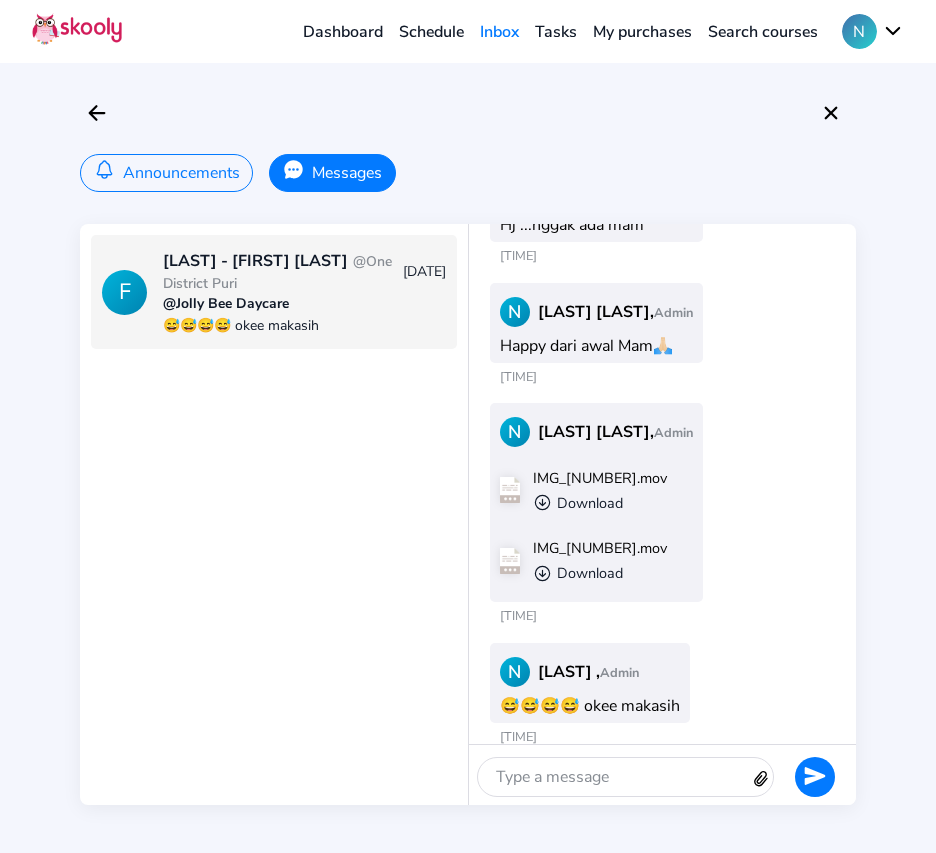 click on "IMG_[NUMBER].mov Download" at bounding box center (596, 490) 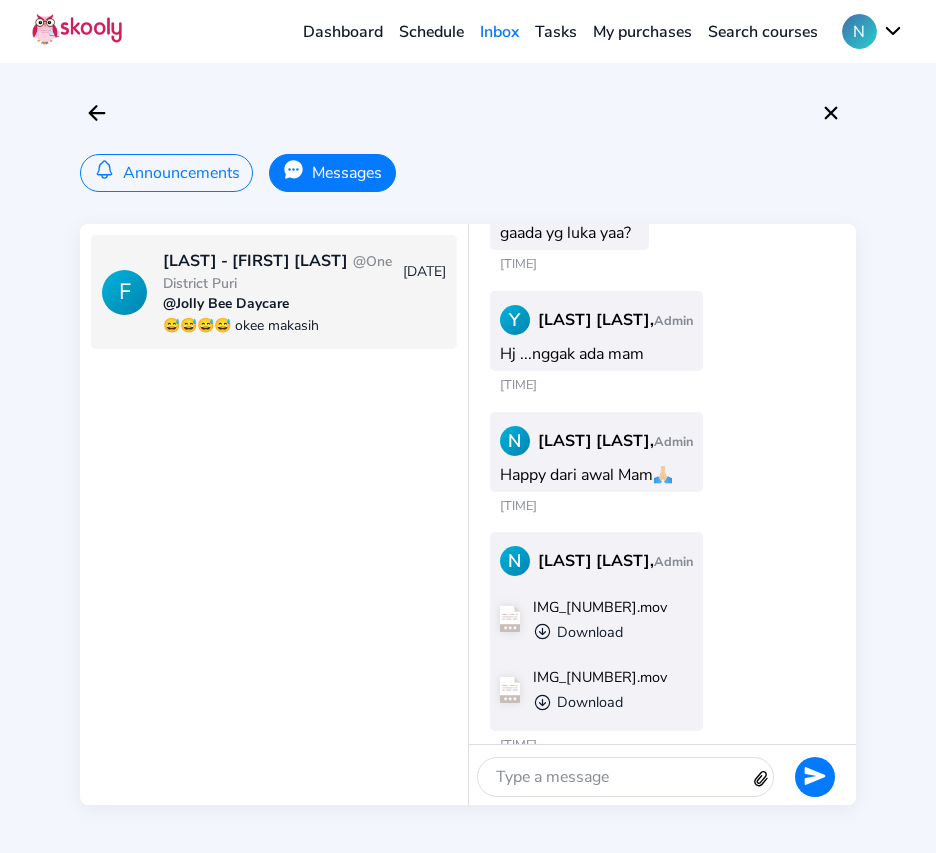 scroll, scrollTop: 2364, scrollLeft: 0, axis: vertical 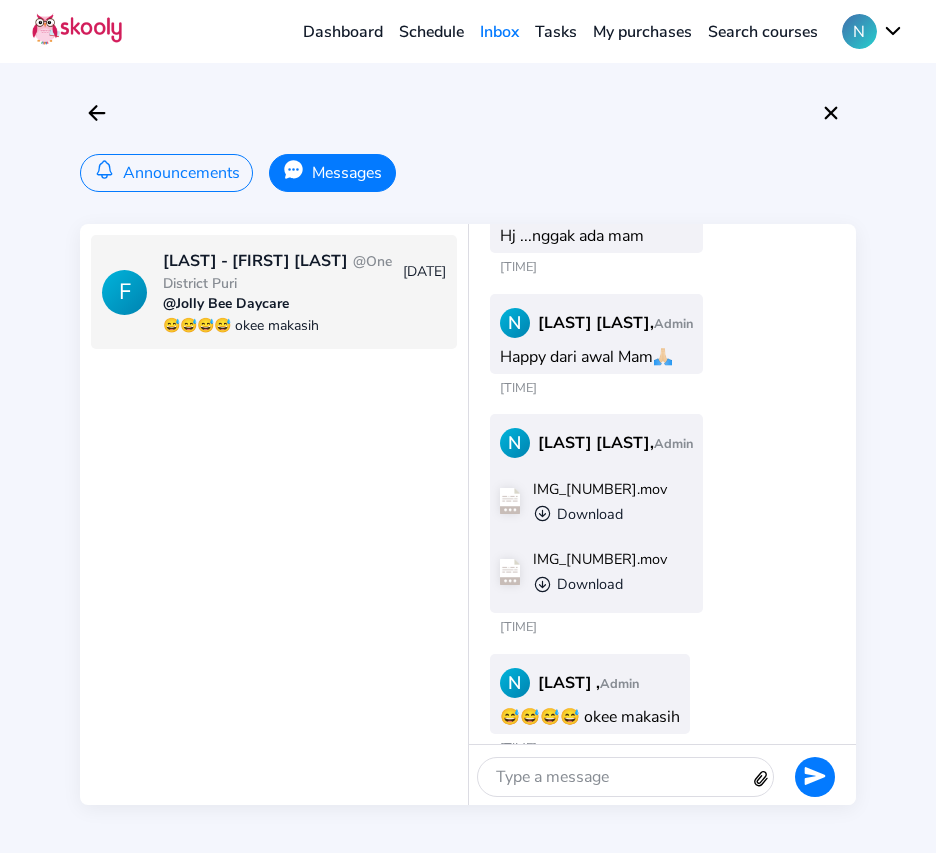 click on "Download" at bounding box center (578, 584) 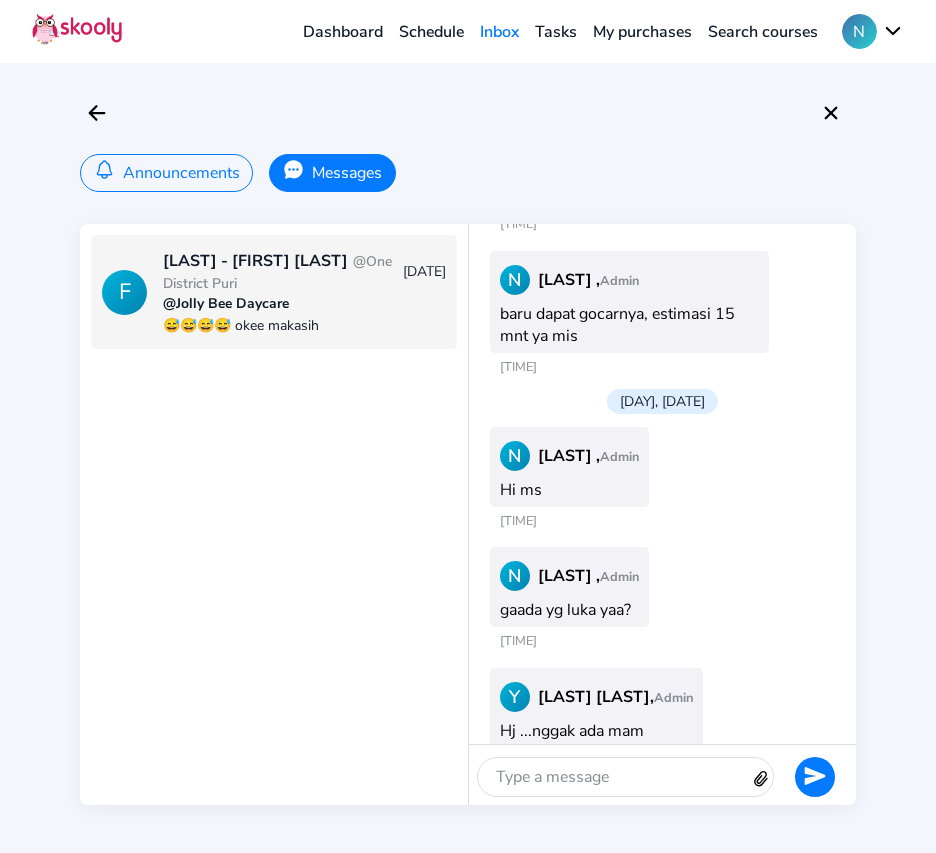 drag, startPoint x: 762, startPoint y: 744, endPoint x: 706, endPoint y: 167, distance: 579.7111 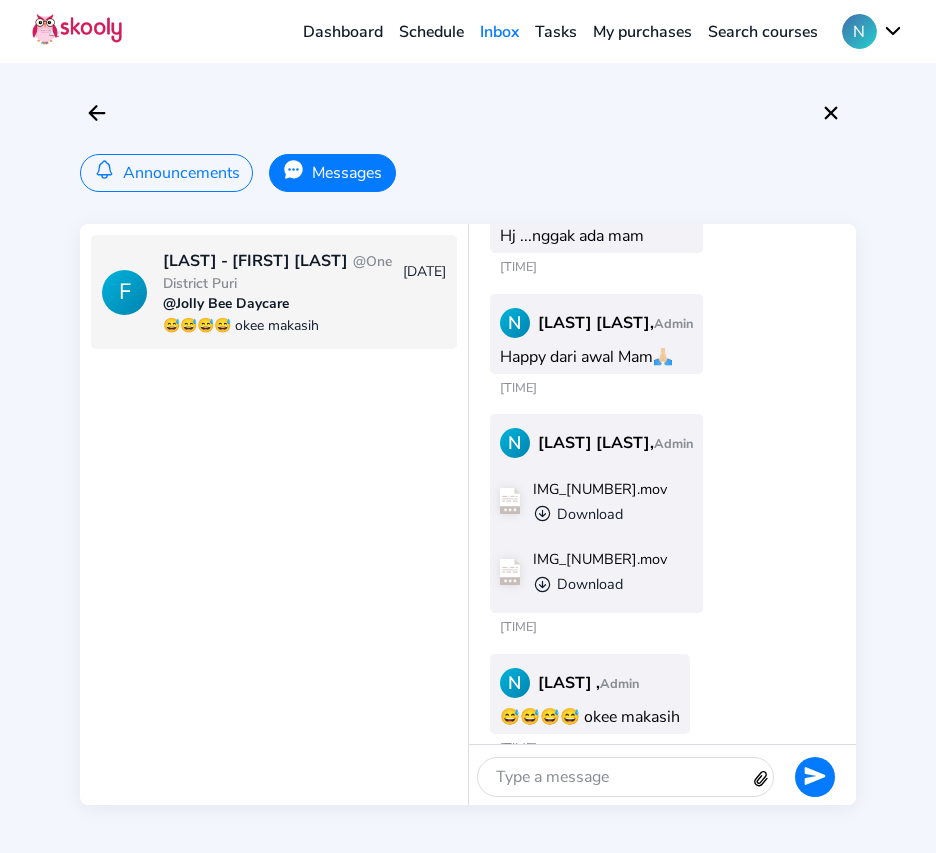 drag, startPoint x: 299, startPoint y: 112, endPoint x: 407, endPoint y: 556, distance: 456.94638 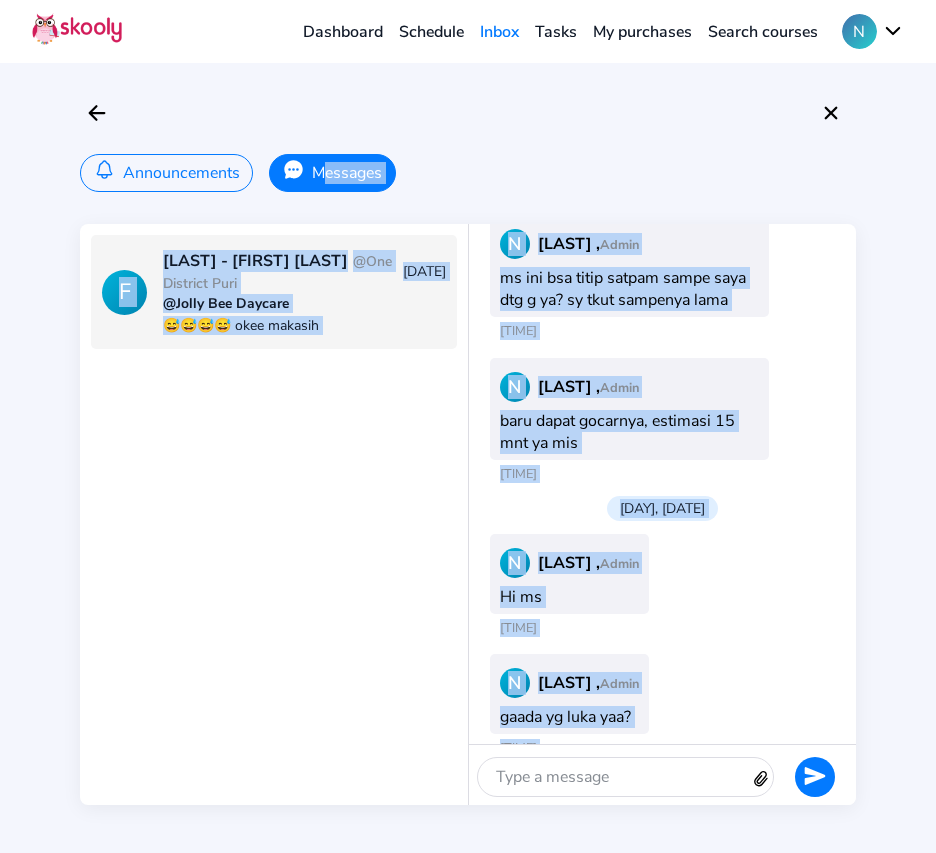 drag, startPoint x: 722, startPoint y: 711, endPoint x: 627, endPoint y: 146, distance: 572.931 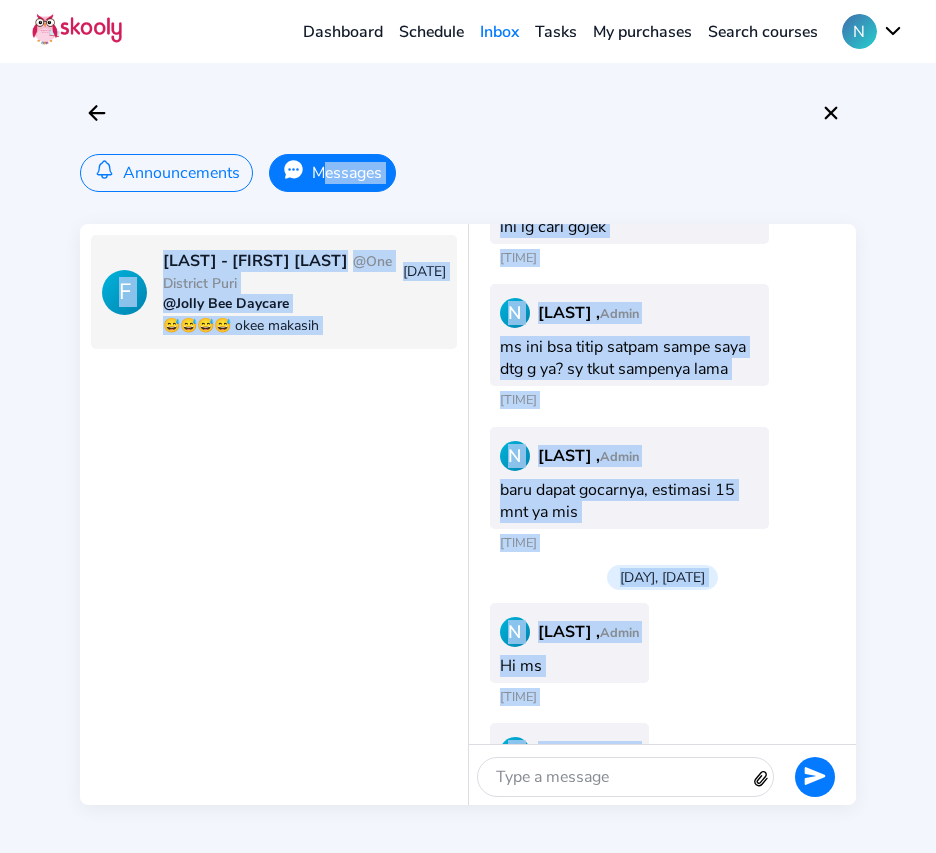click on "Announcements Messages F [LAST] - [FIRST] [LAST] @One District Puri [DATE] @Jolly Bee Daycare 😅😅😅😅 okee makasih [DAY], [DATE] N [LAST] , Admin YAAMPUN [TIME] S [LAST] [LAST], Admin IMG[DATE].jpg [TIME] N [LAST] , Admin iya ya gimana ya [TIME] N [LAST] , Admin udah dekat rumah lagi.. [TIME] N [LAST] , Admin gimana ya [TIME] S [LAST] [LAST], Admin Apa ada yang bisa jemput kesini mam ? [TIME] N [LAST] , Admin paling aku sendiri miss tapi nanti otw nya sekitar 15 menit lg karena hujan [TIME] S [LAST] [LAST], Admin Baik mam ditunggu [TIME] N [LAST] , Admin ok makasih byk ya miss [TIME] N [LAST] , Admin maaf ms disana msh ujan g ya [TIME] S [LAST] [LAST], Admin Sudah tidak hujan mam, maaf mam apa sudah di perjalanan menuju daycare ? [TIME] N [LAST] , Admin sdg nyari gocar, pada cancel semua. ini lg cari gojek [TIME] N [LAST] , Admin [TIME] N [LAST] , Admin [TIME] N [LAST] ," 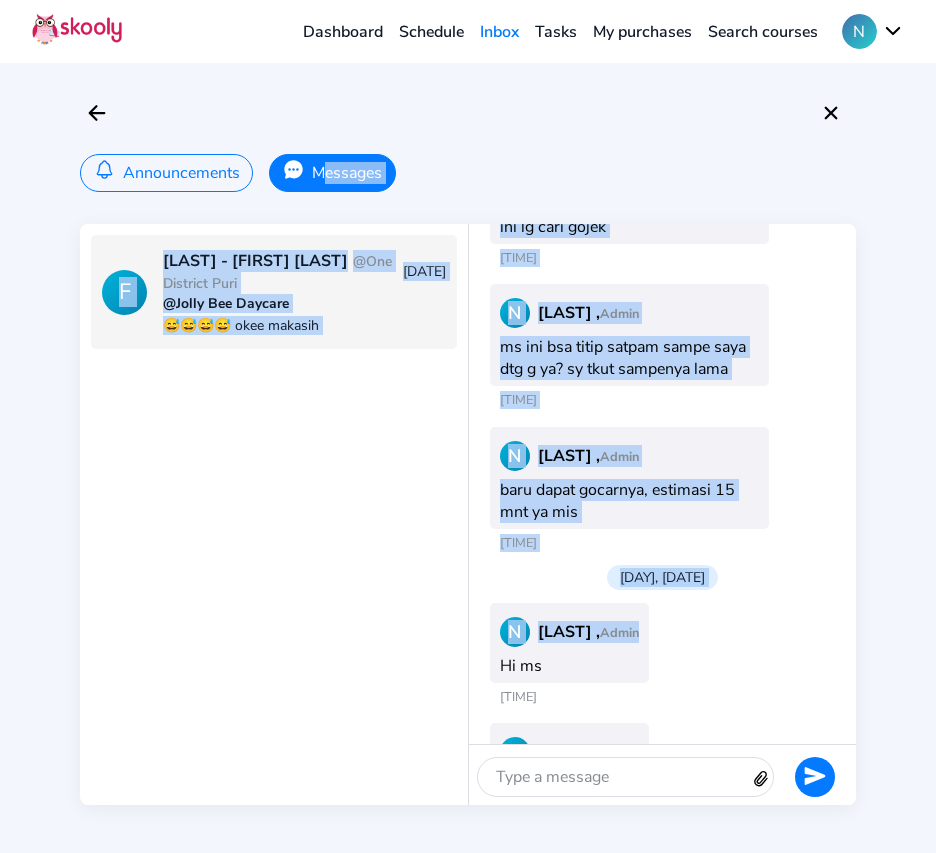 drag, startPoint x: 507, startPoint y: 146, endPoint x: 753, endPoint y: 624, distance: 537.5872 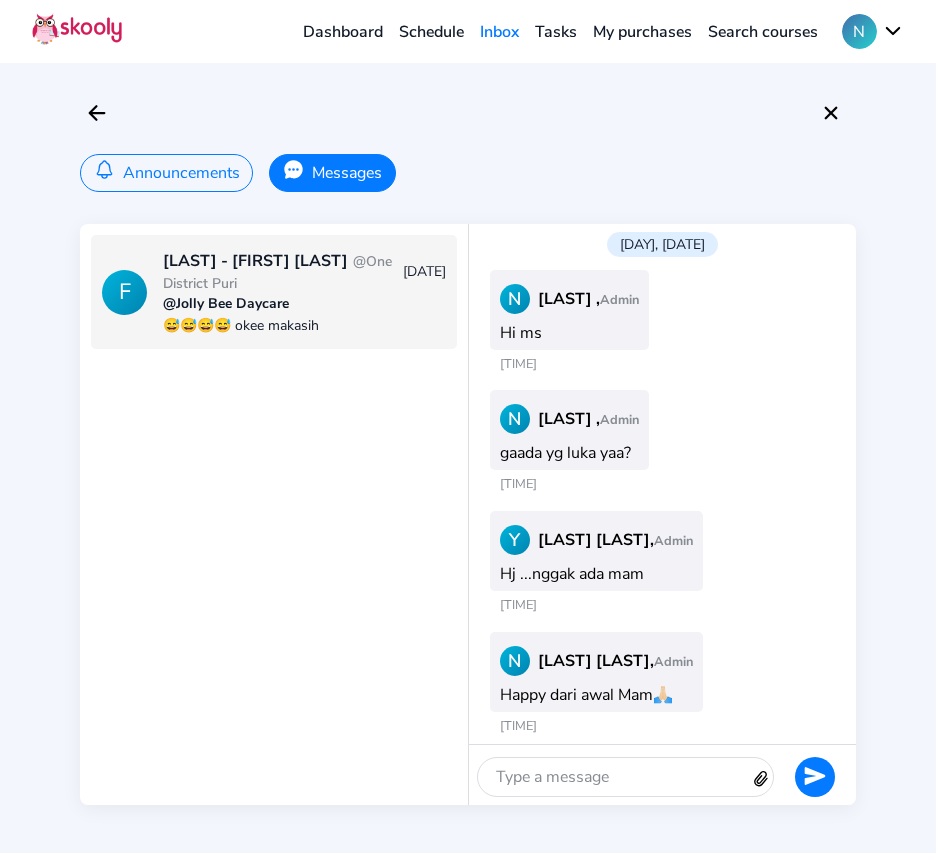 scroll, scrollTop: 2364, scrollLeft: 0, axis: vertical 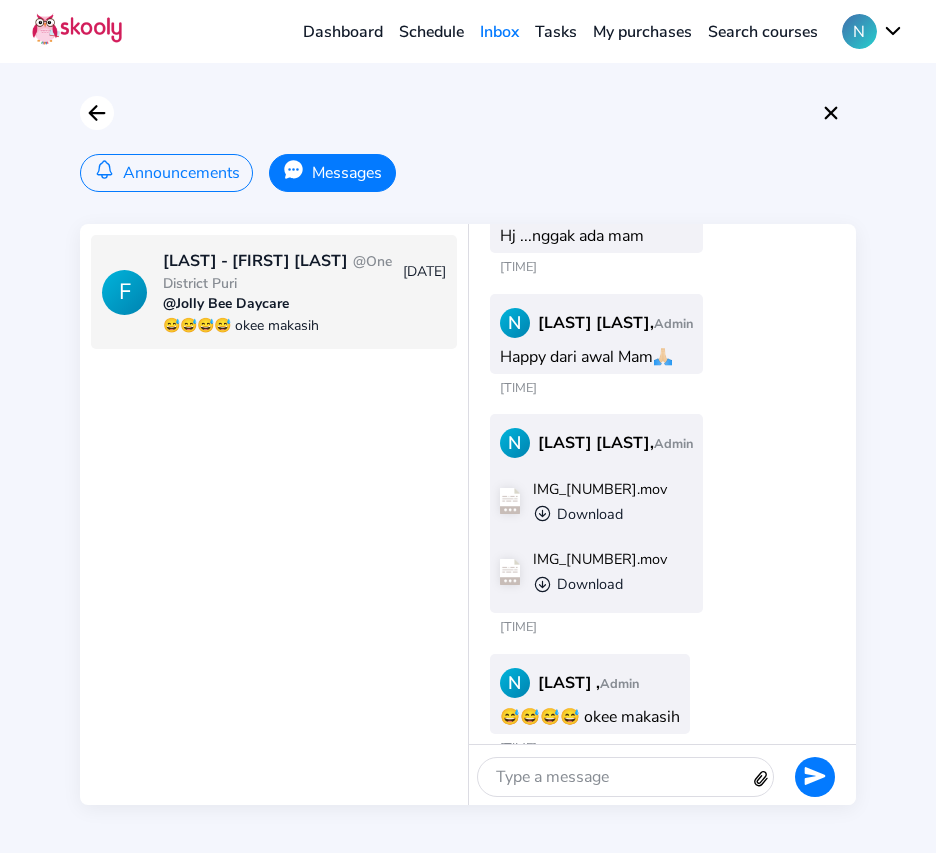 click 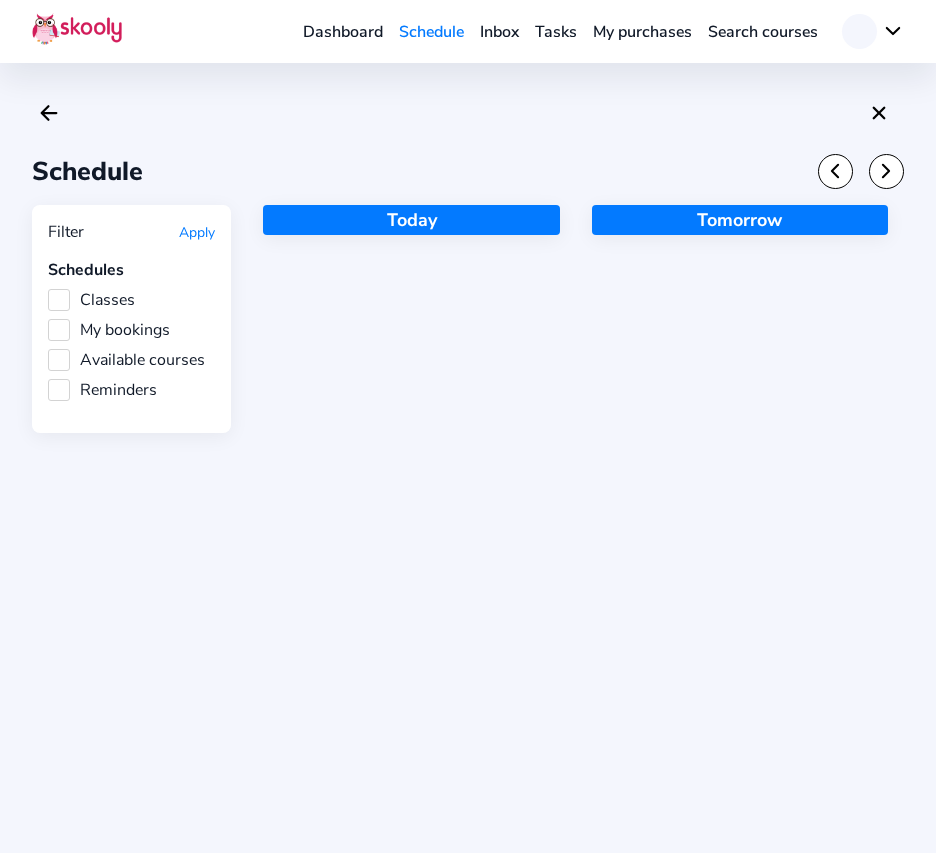 scroll, scrollTop: 116, scrollLeft: 0, axis: vertical 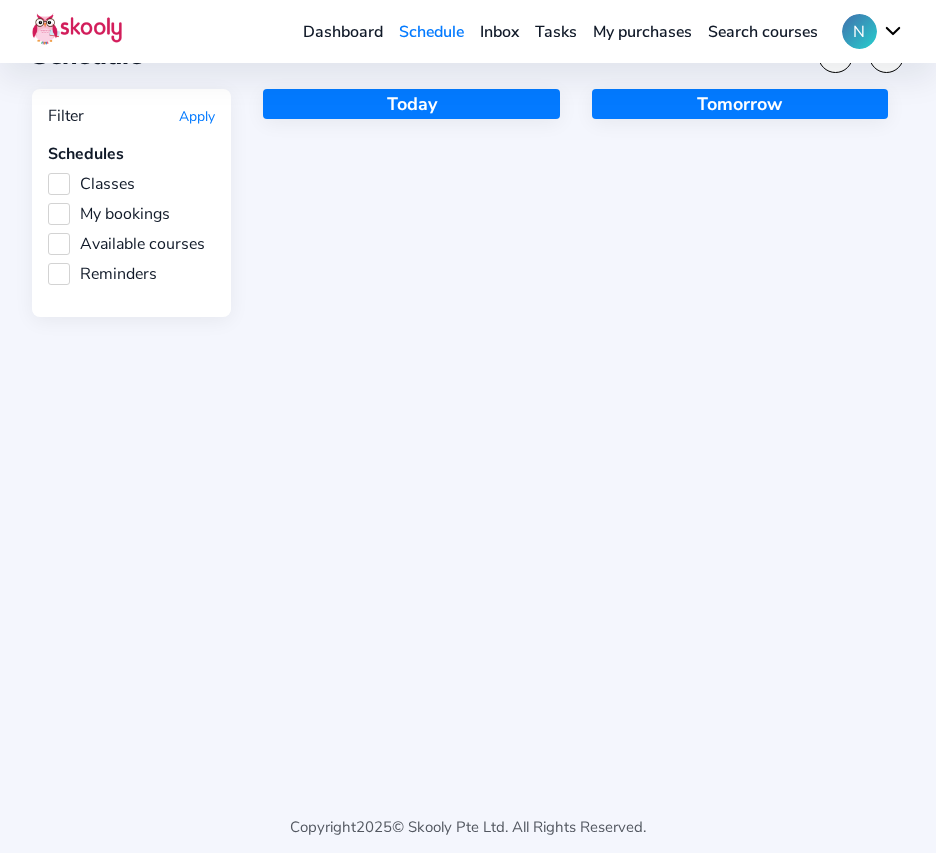 click on "Dashboard" 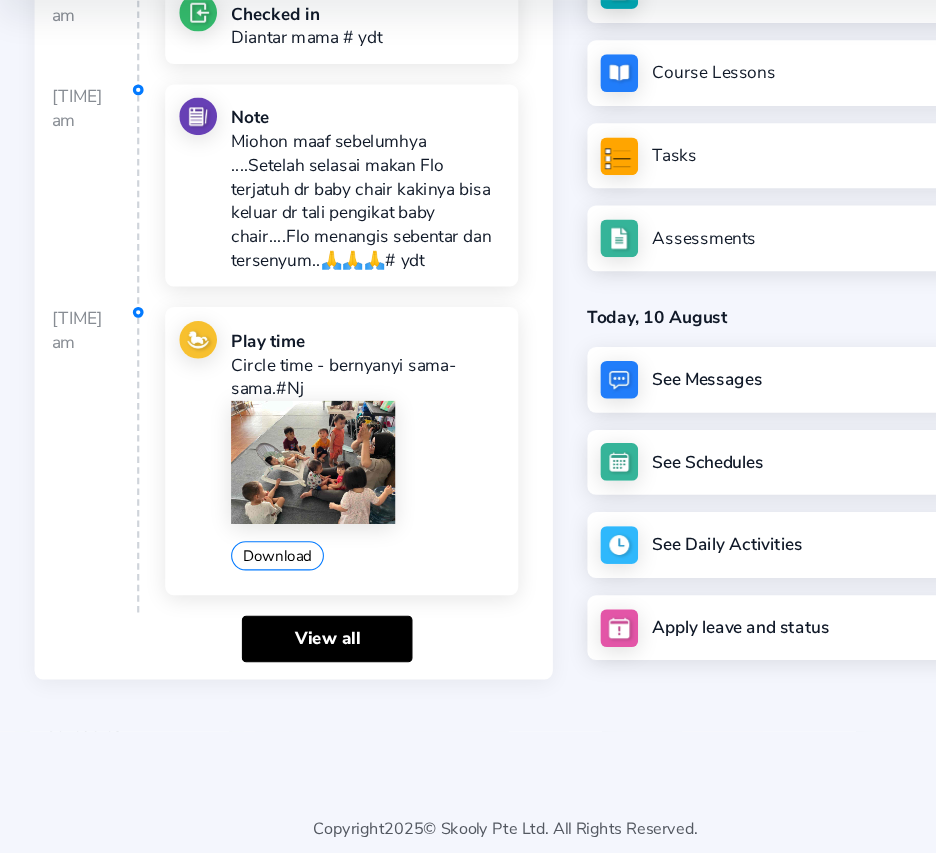 scroll, scrollTop: 291, scrollLeft: 0, axis: vertical 